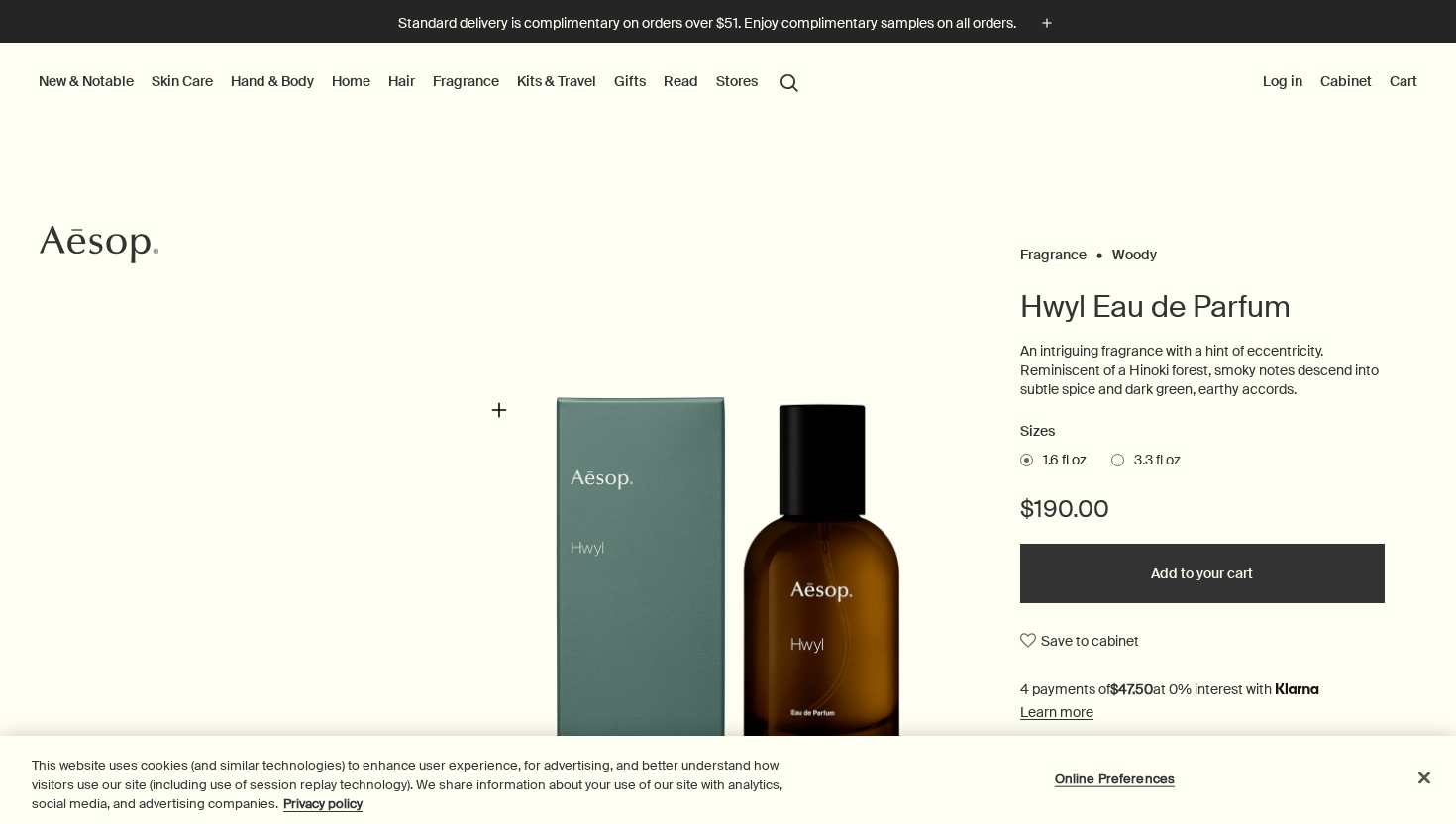 scroll, scrollTop: 0, scrollLeft: 0, axis: both 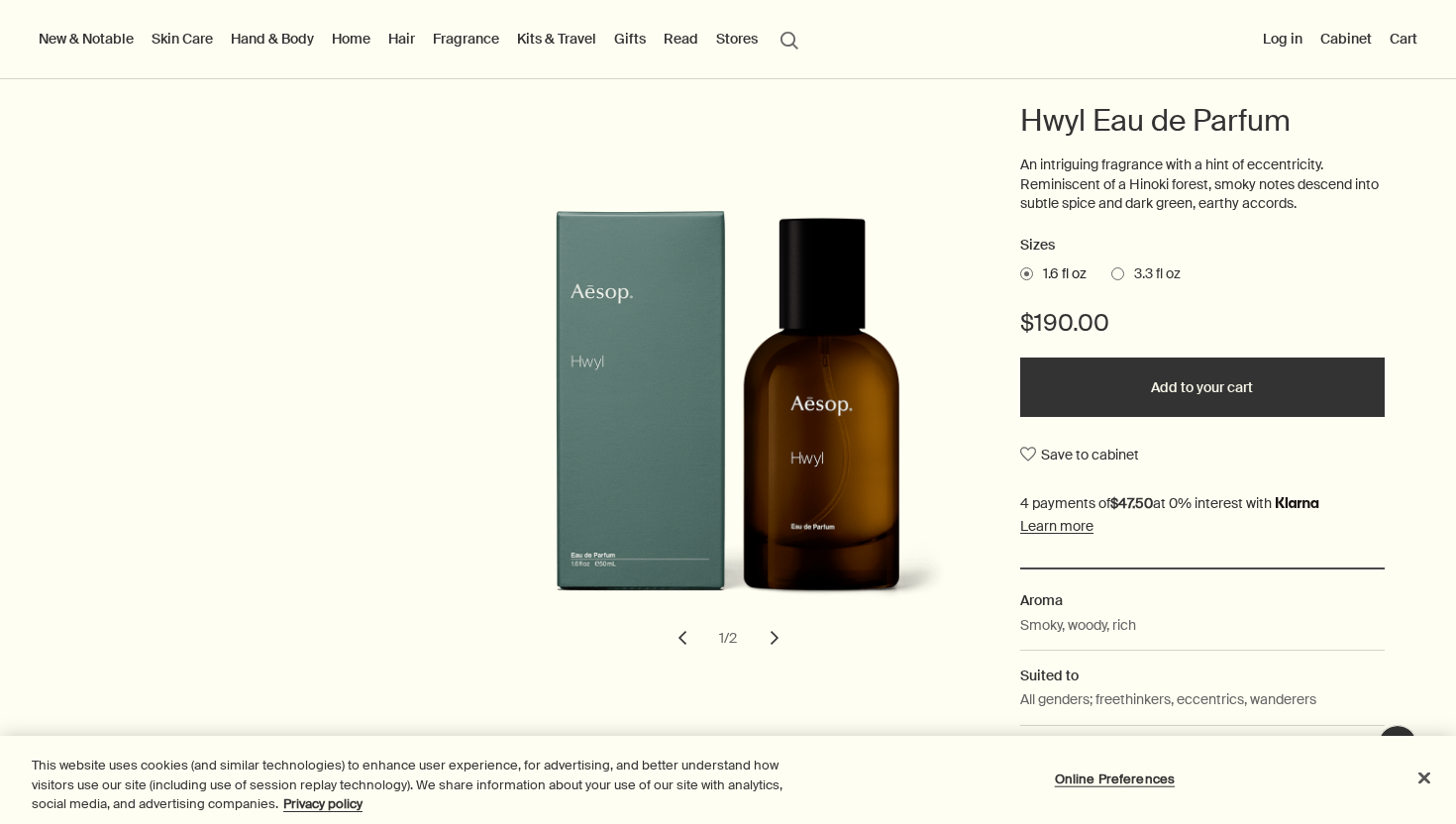 click at bounding box center (1117, 273) 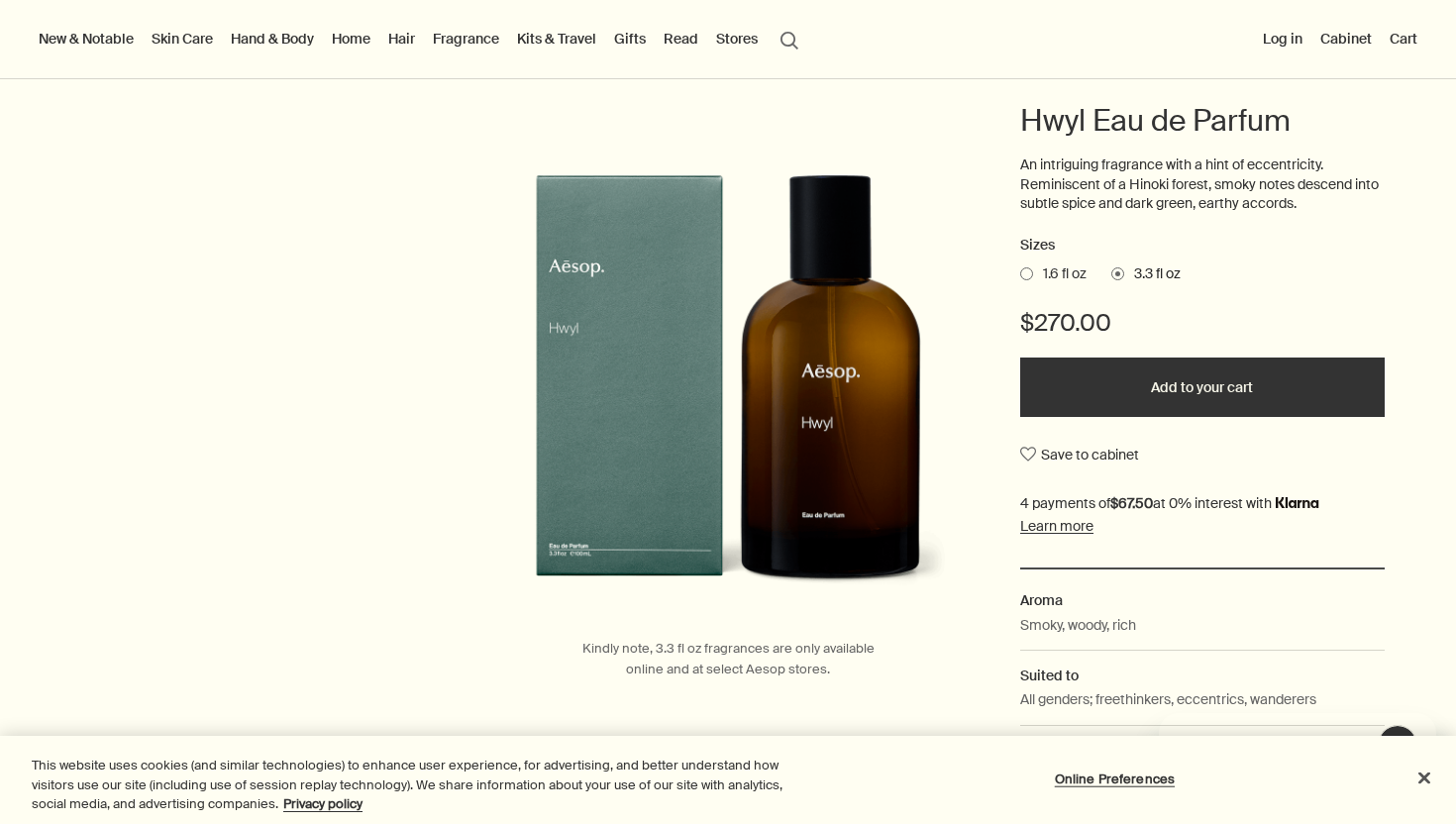 scroll, scrollTop: 0, scrollLeft: 0, axis: both 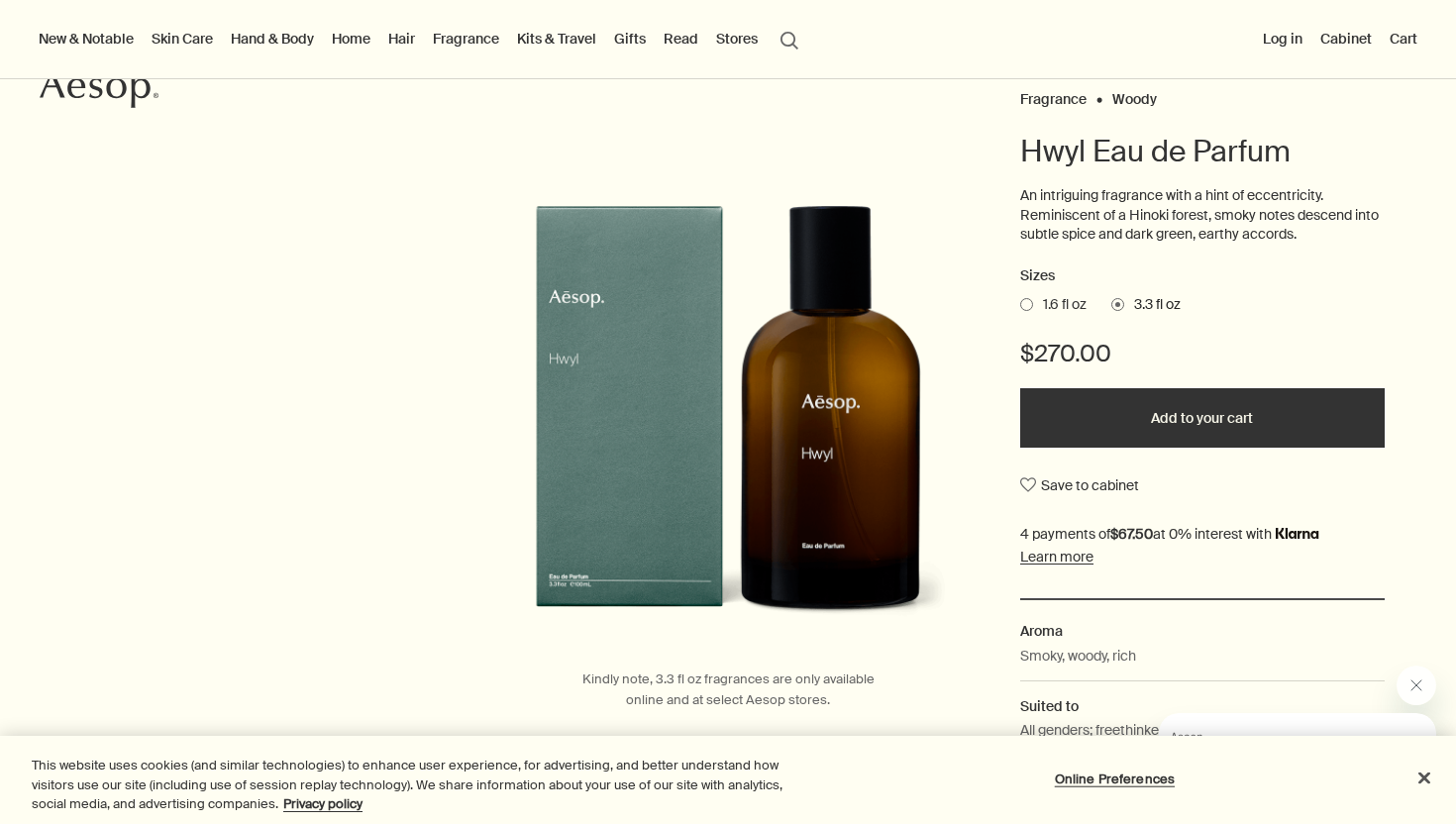 click on "1.6 fl oz" at bounding box center [1060, 305] 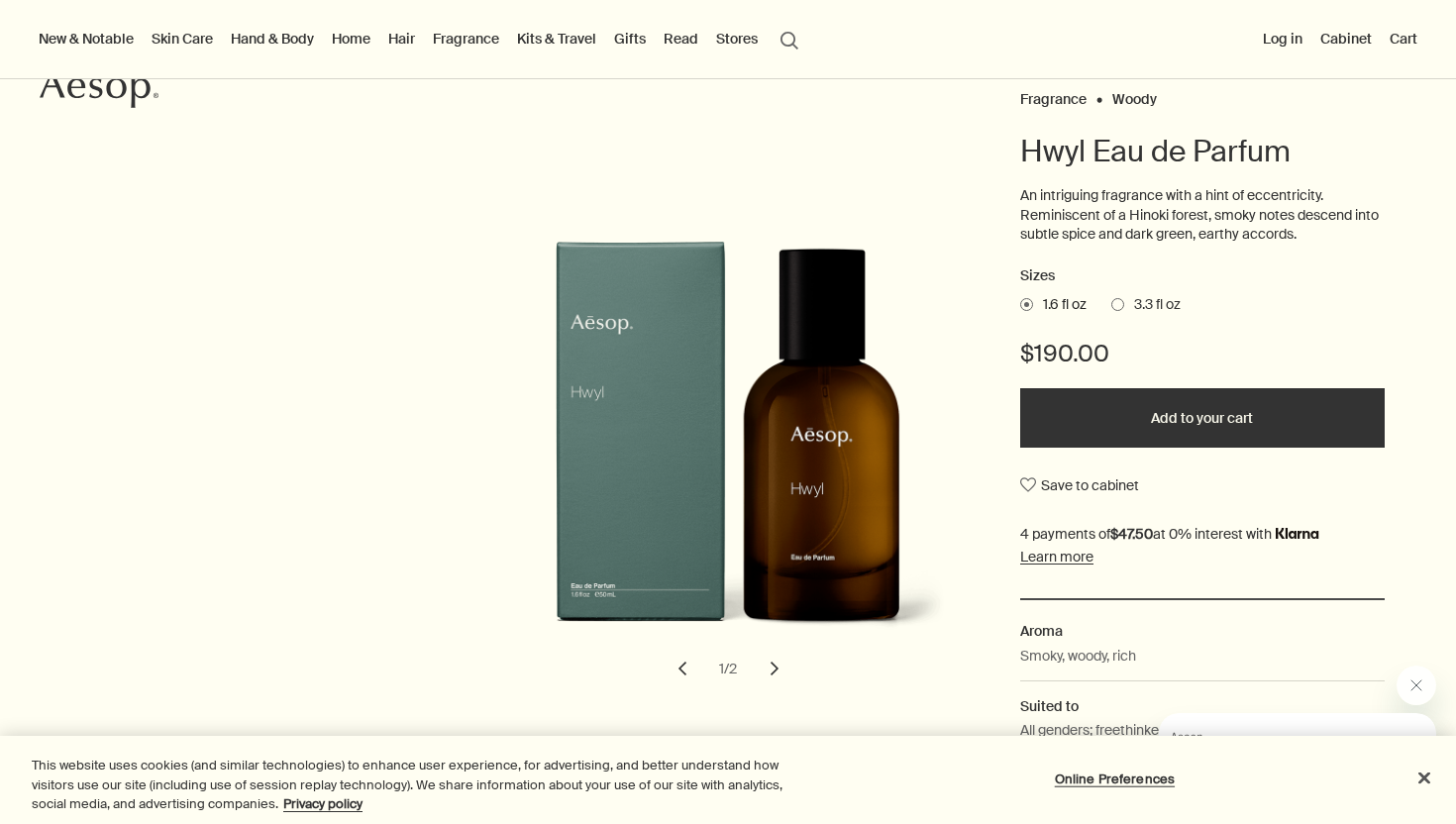 scroll, scrollTop: 0, scrollLeft: 0, axis: both 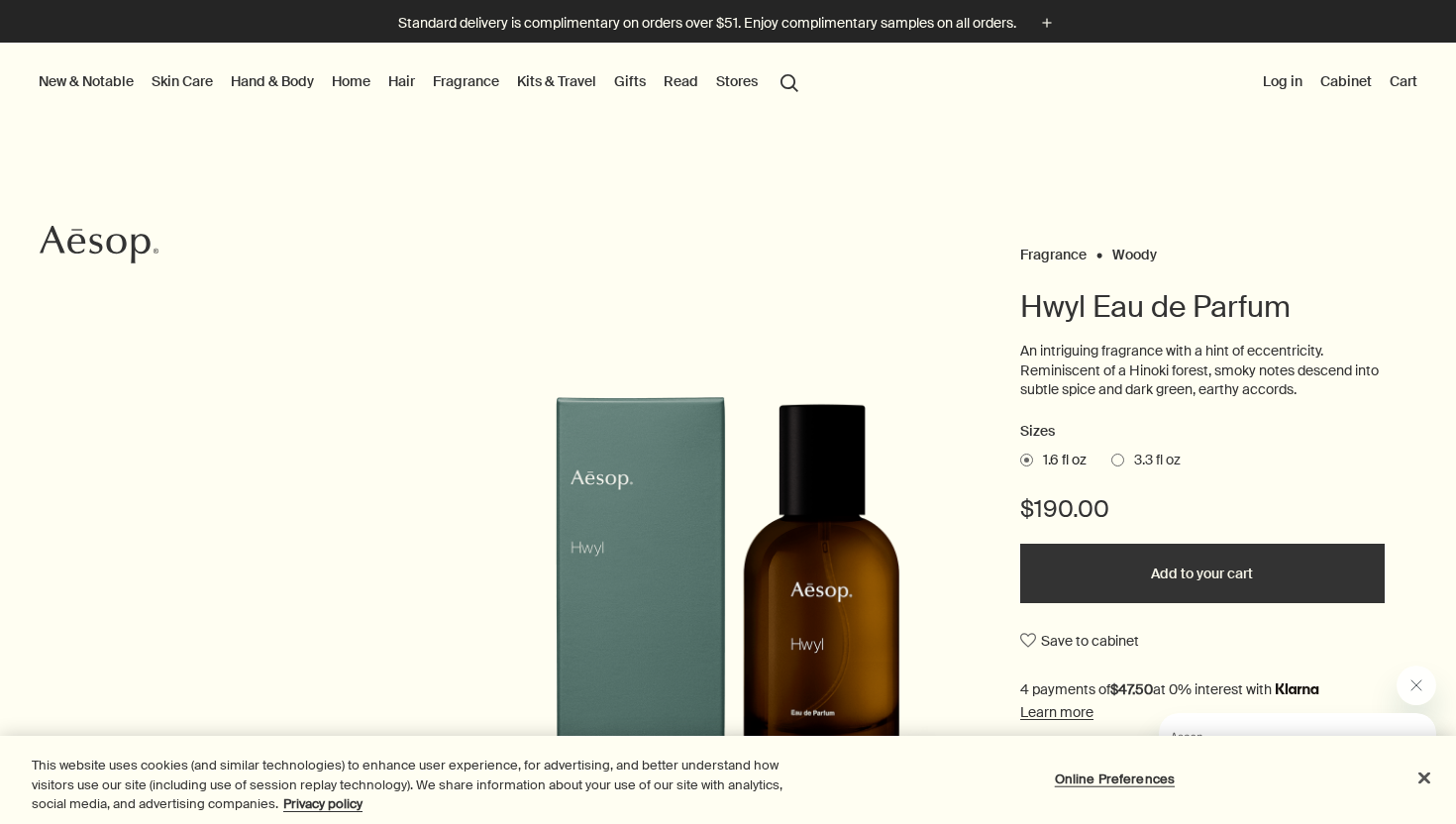 click on "Aesop" at bounding box center [99, 245] 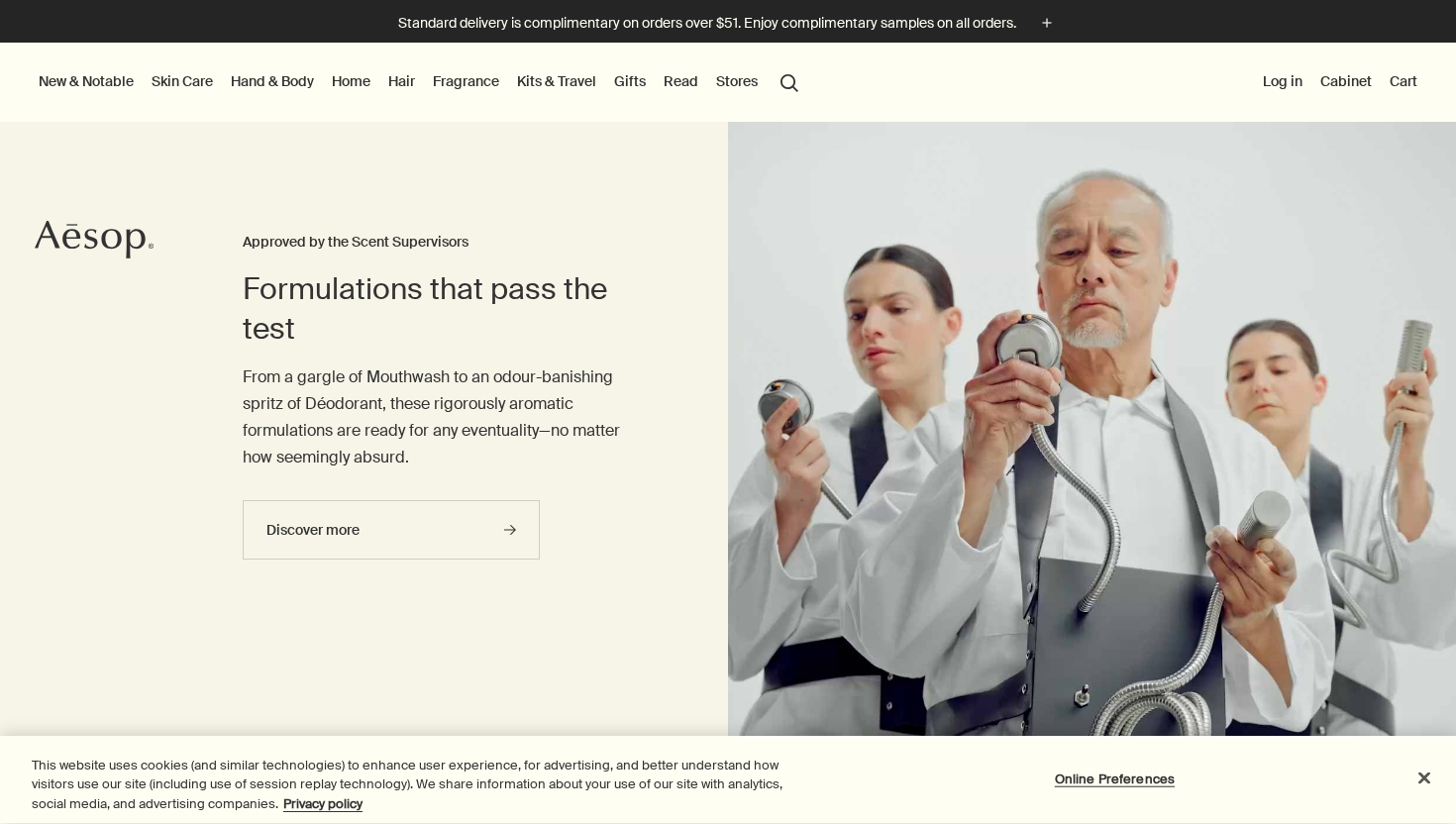 scroll, scrollTop: 0, scrollLeft: 0, axis: both 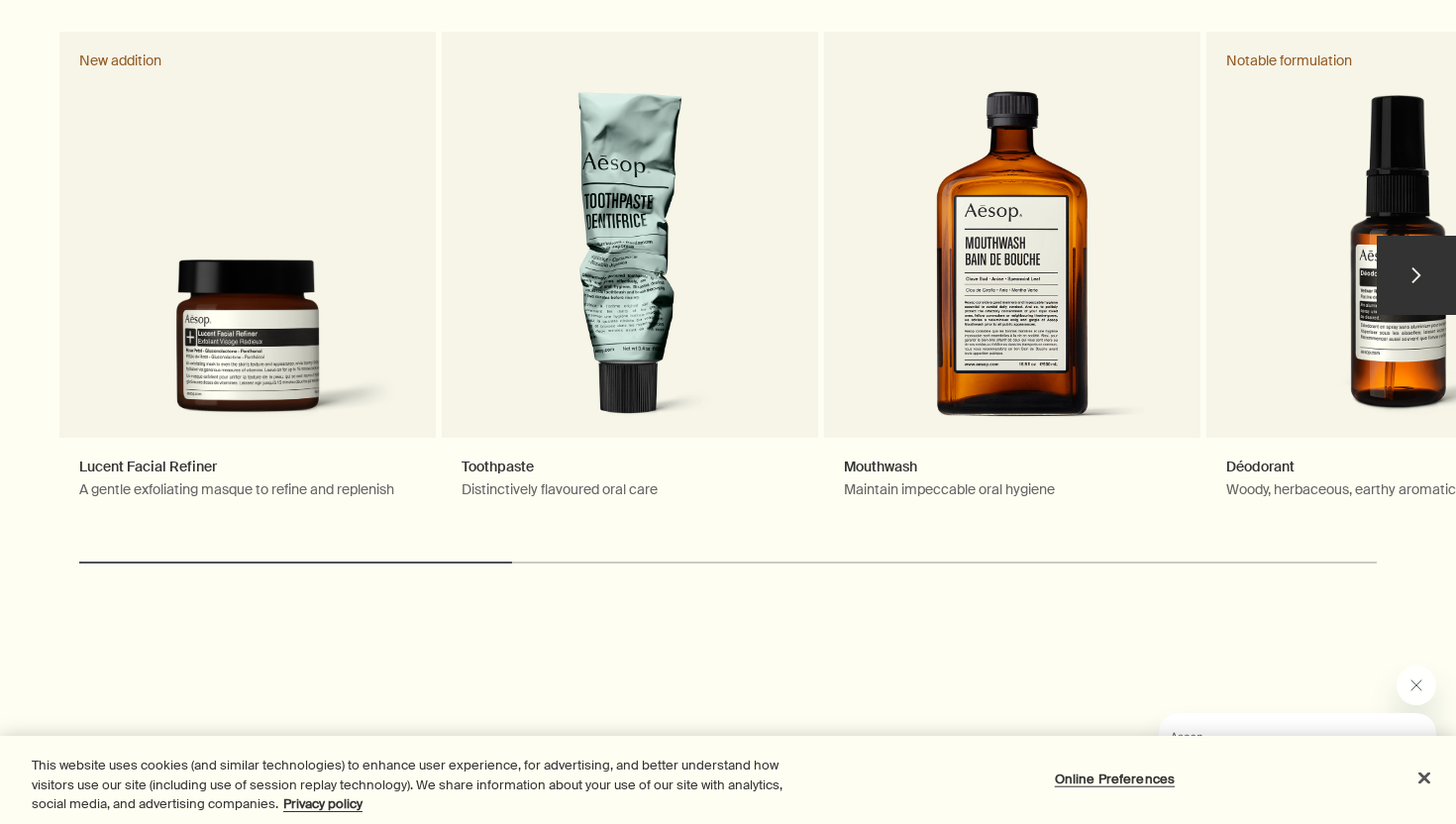 click on "chevron" at bounding box center (1416, 275) 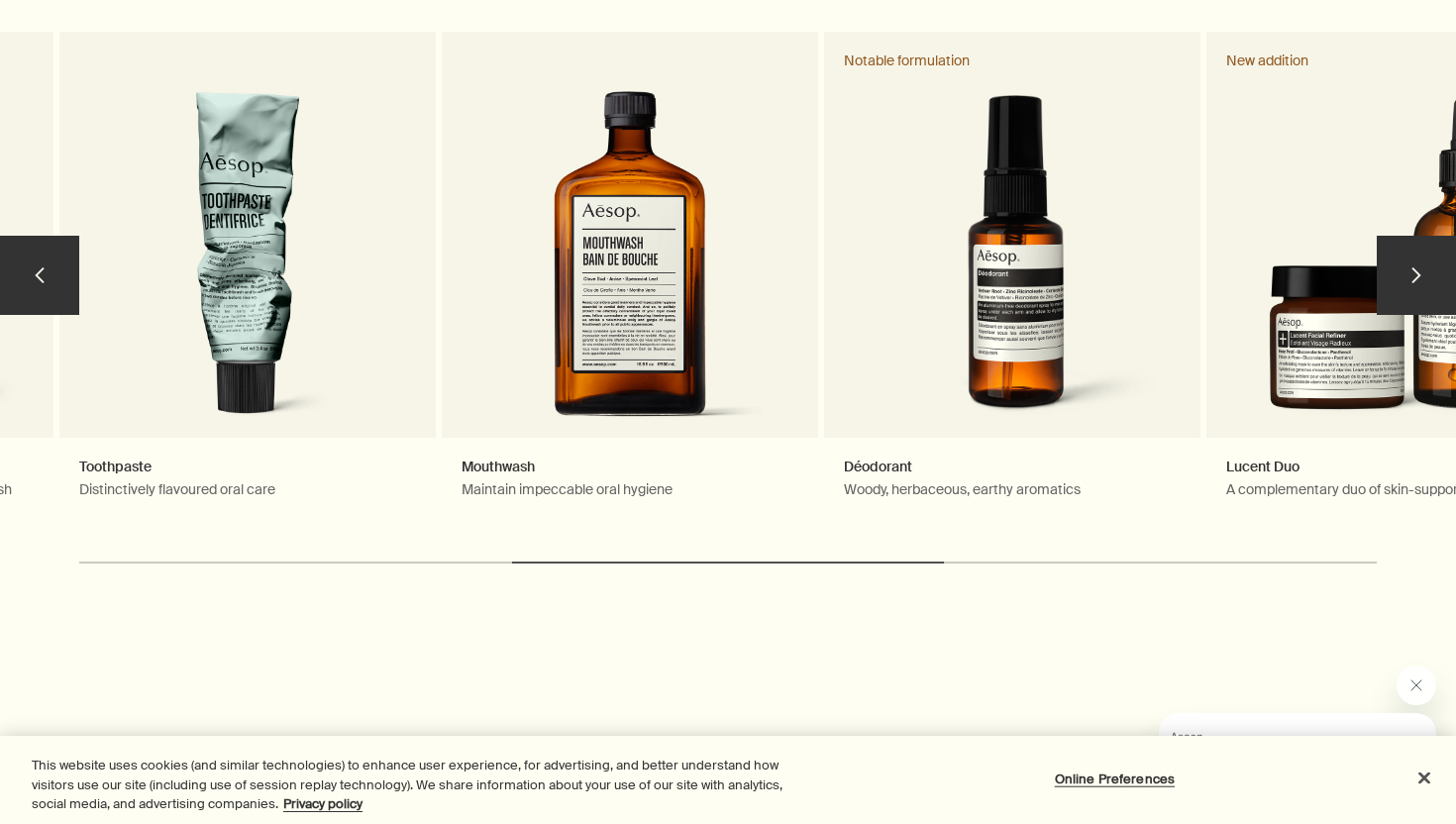 click on "chevron" at bounding box center [1416, 275] 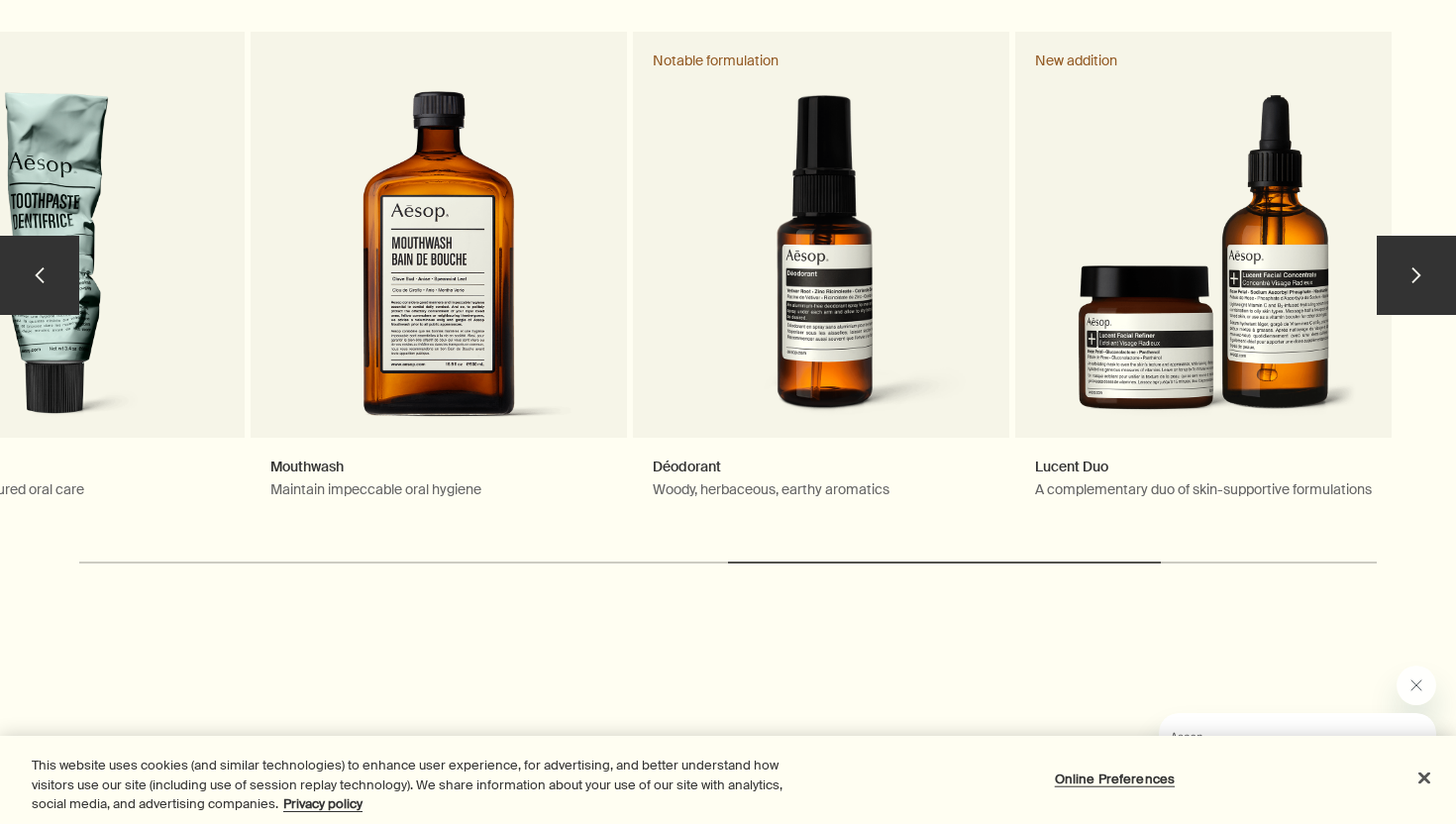 click on "chevron" at bounding box center [1416, 275] 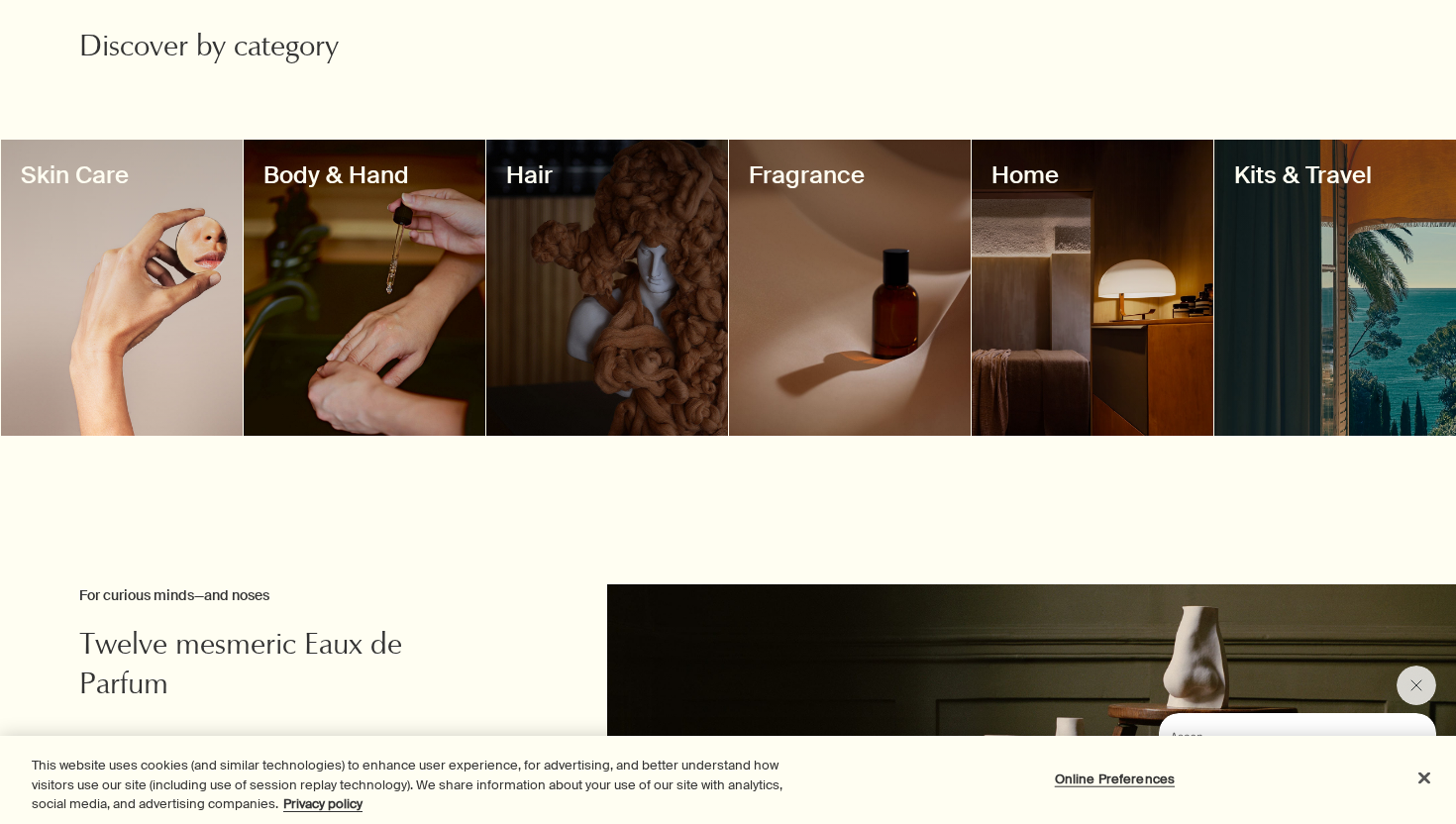 scroll, scrollTop: 1729, scrollLeft: 0, axis: vertical 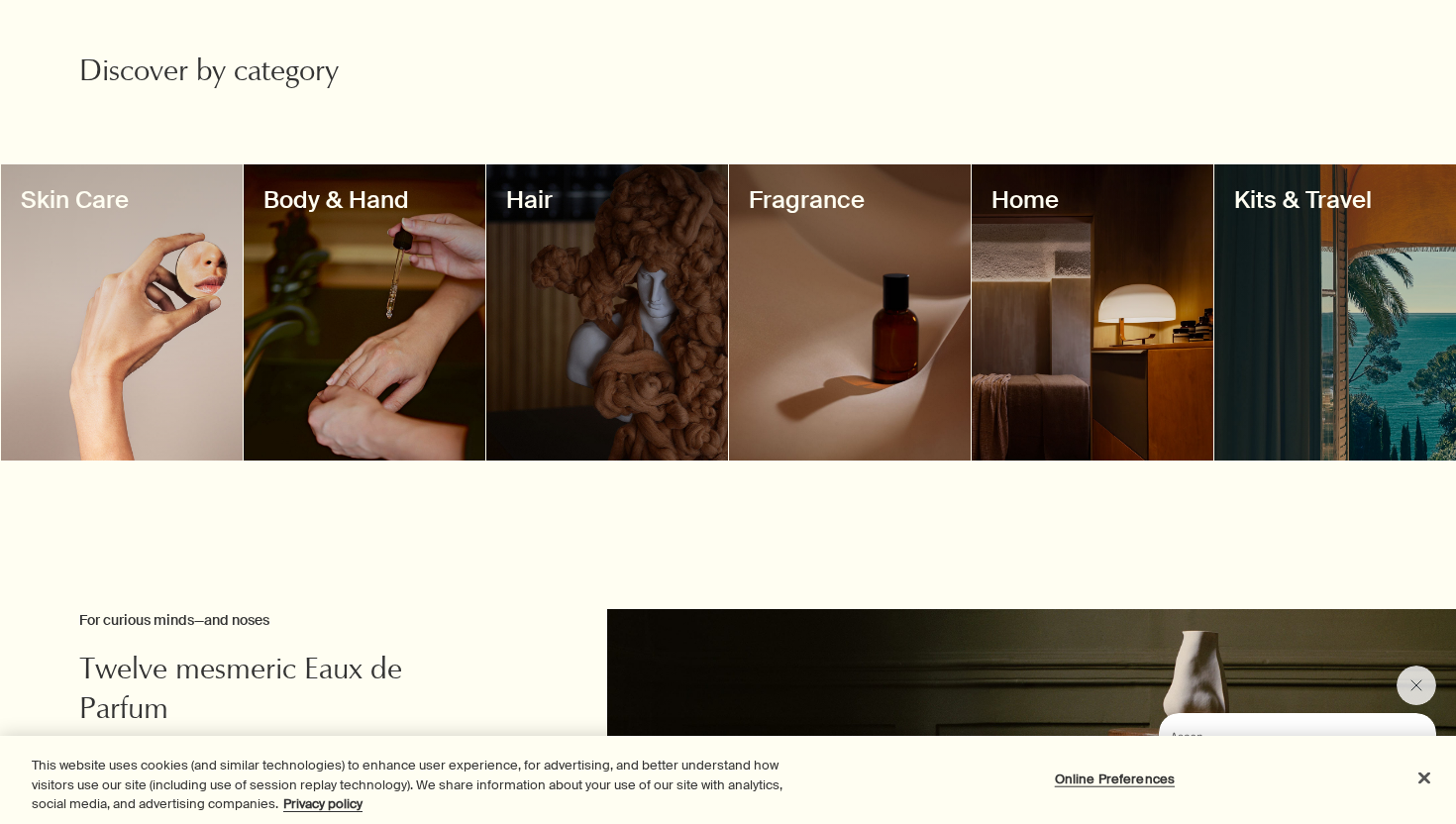 click at bounding box center (850, 312) 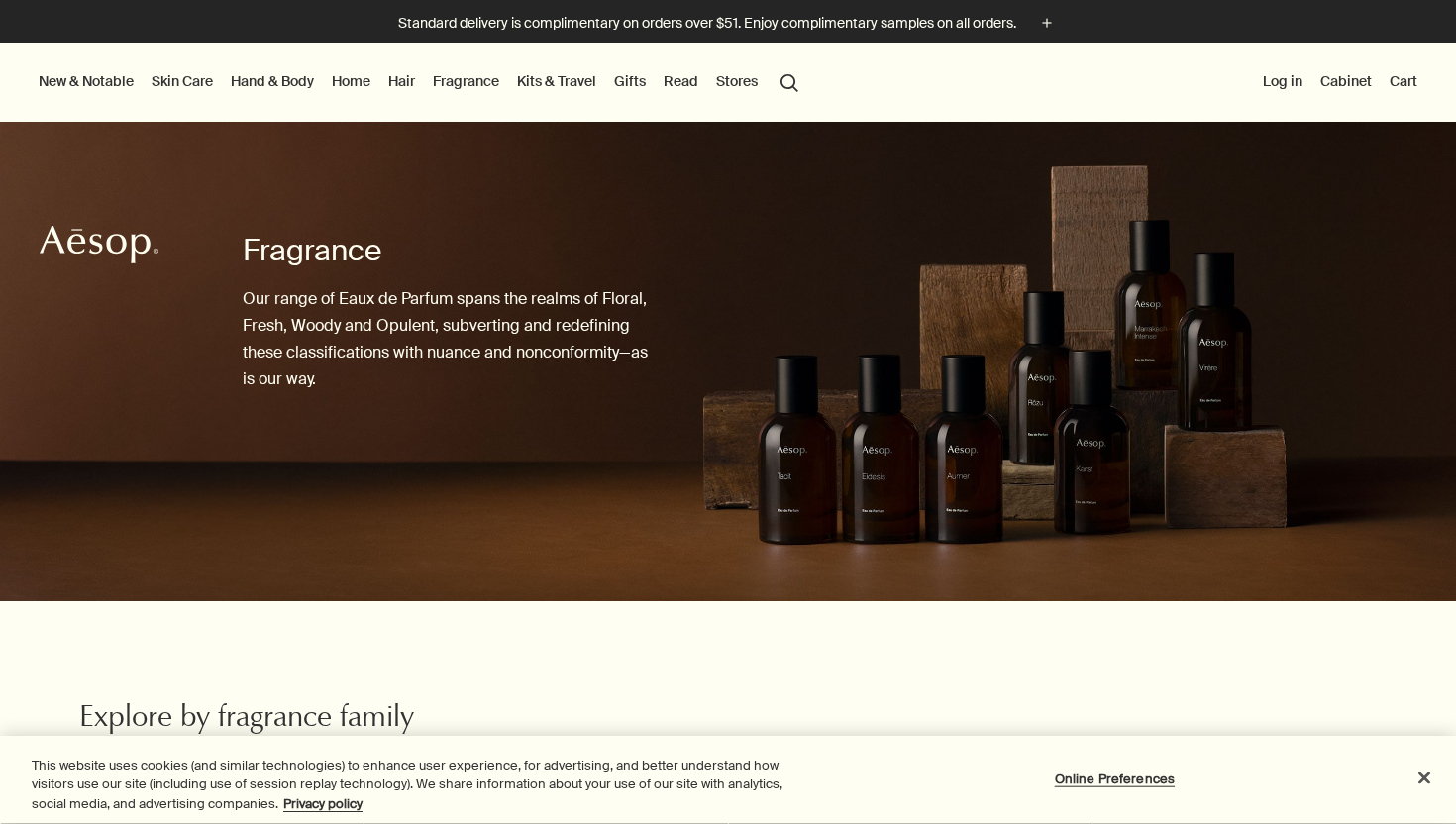 scroll, scrollTop: 0, scrollLeft: 0, axis: both 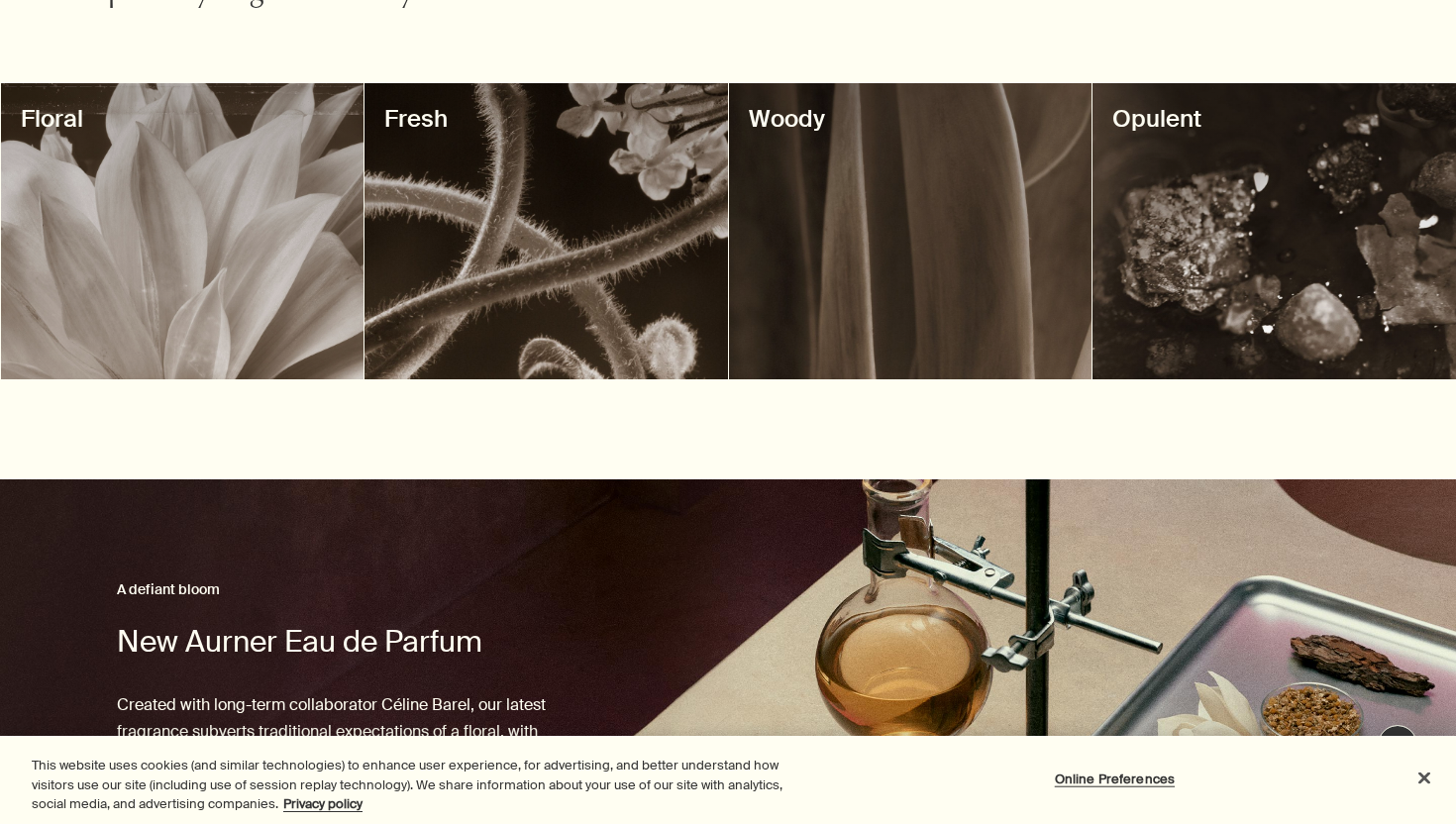 click at bounding box center (910, 231) 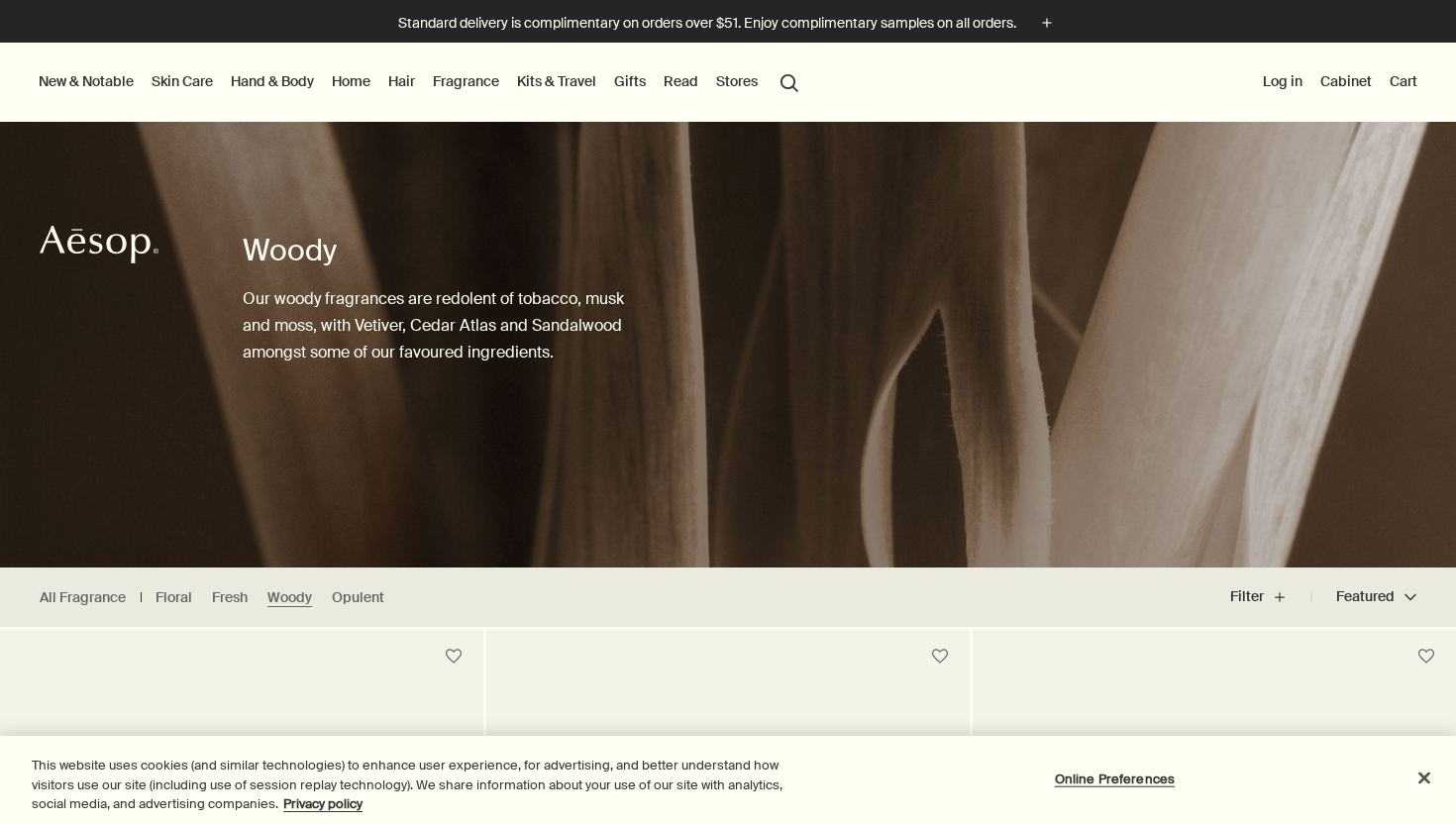 scroll, scrollTop: 0, scrollLeft: 0, axis: both 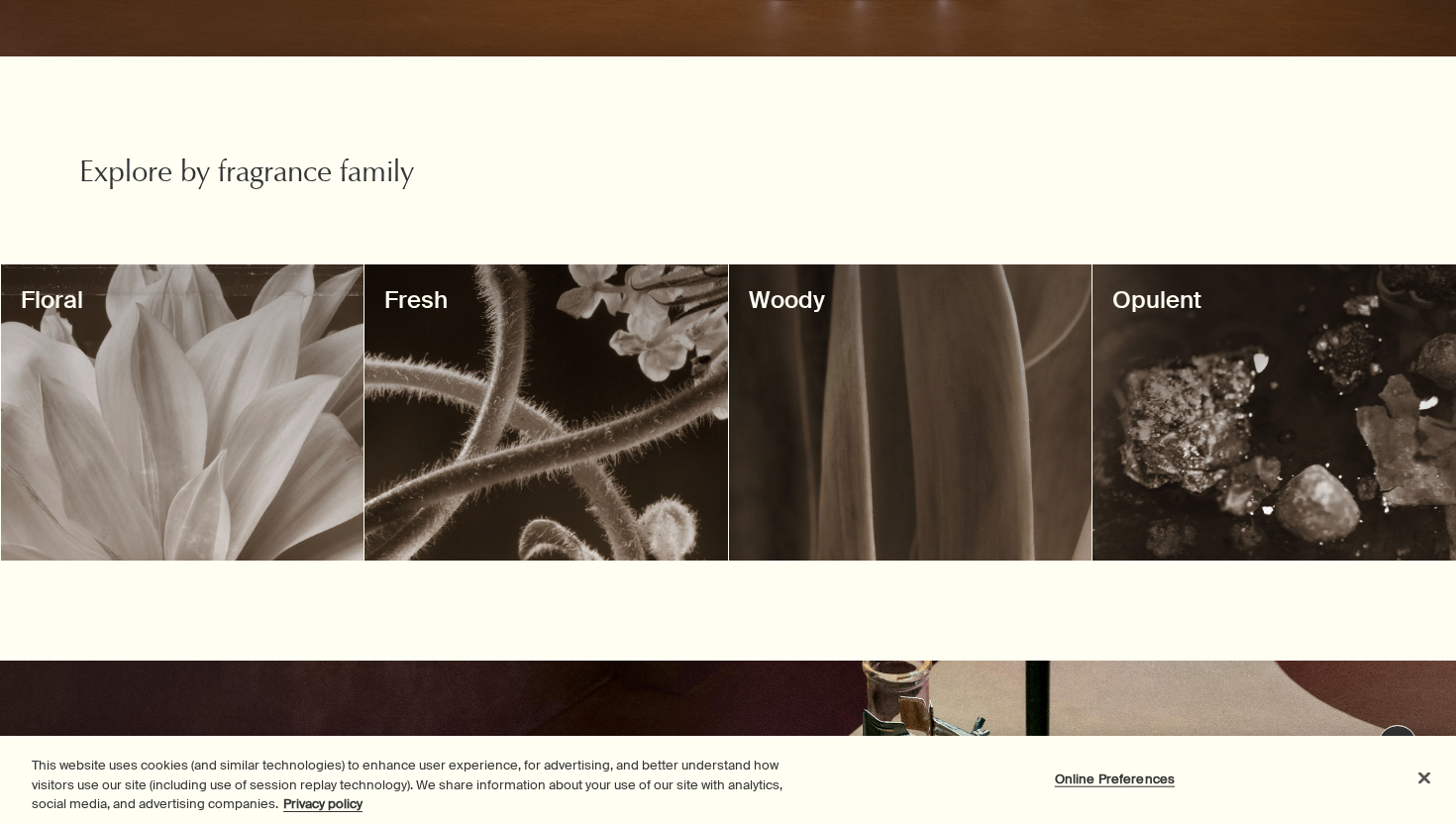 click at bounding box center [546, 412] 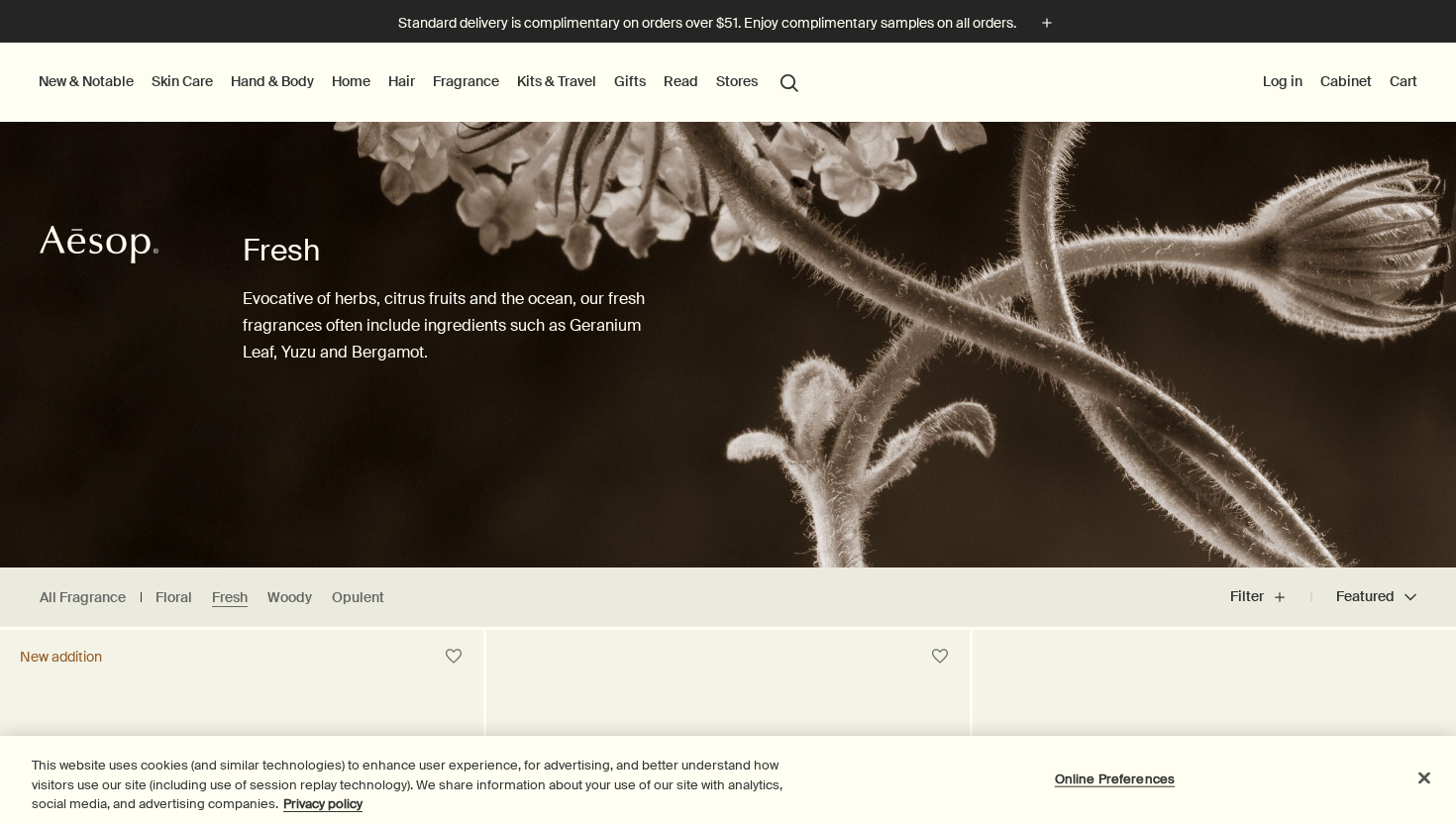 scroll, scrollTop: 80, scrollLeft: 0, axis: vertical 